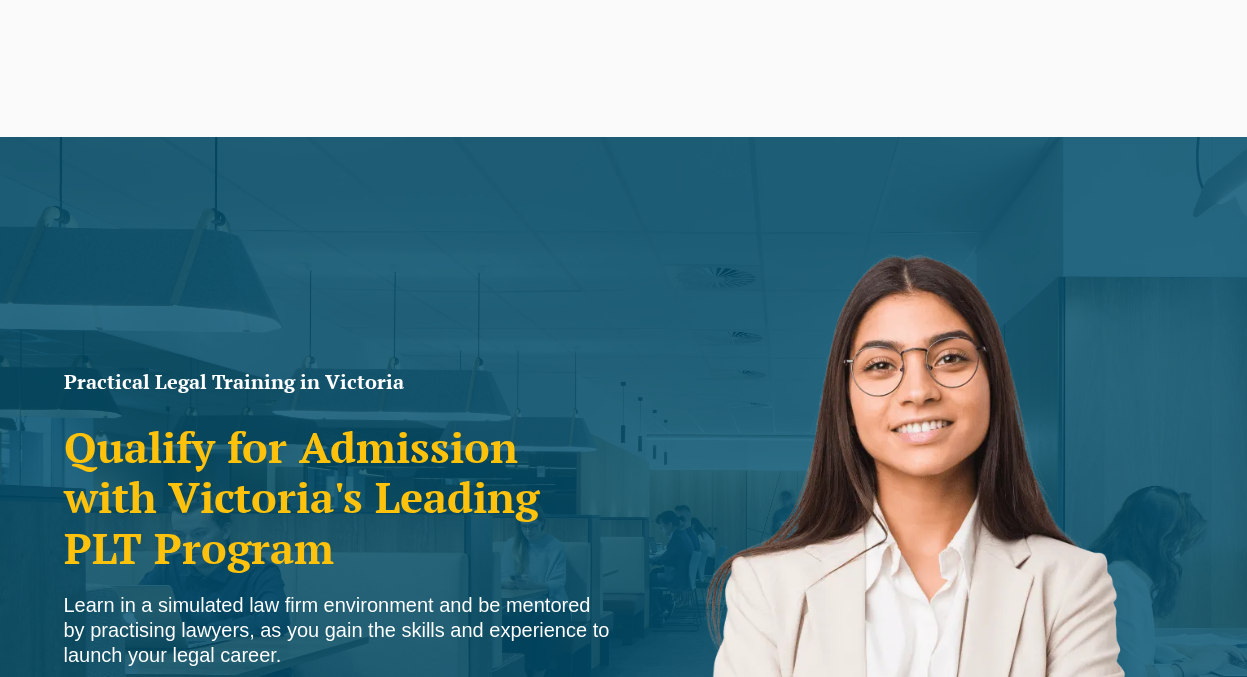 scroll, scrollTop: 0, scrollLeft: 0, axis: both 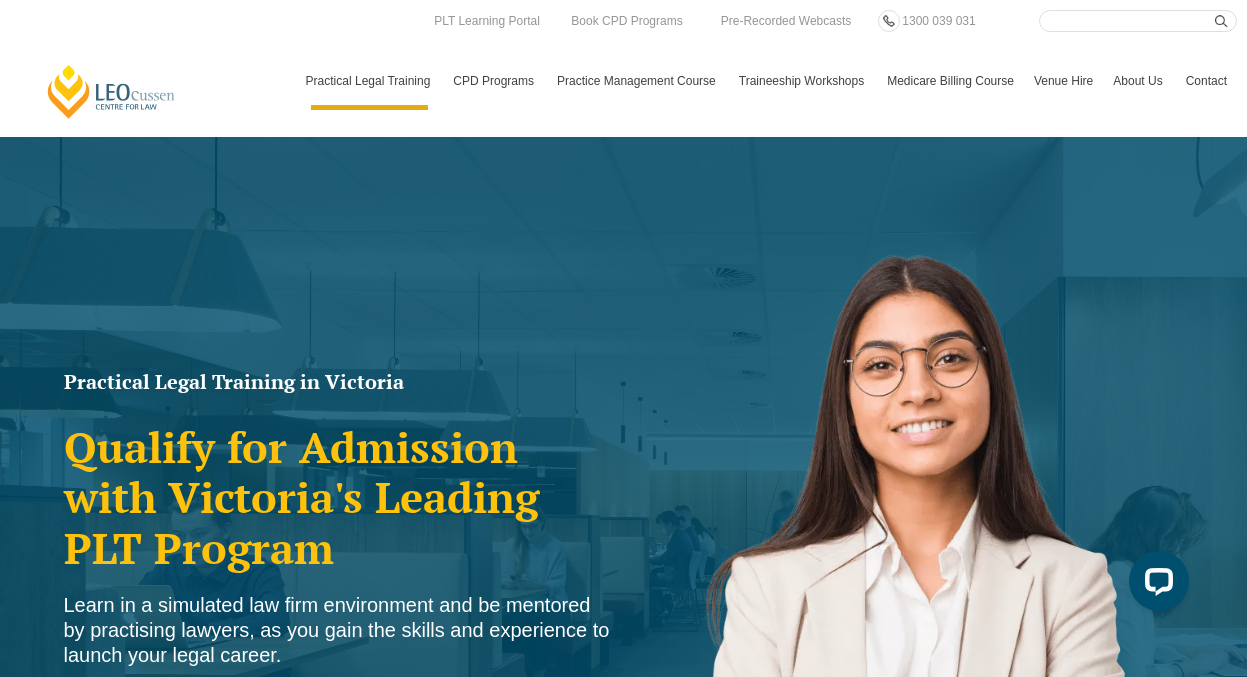click on "Search here" at bounding box center [1138, 21] 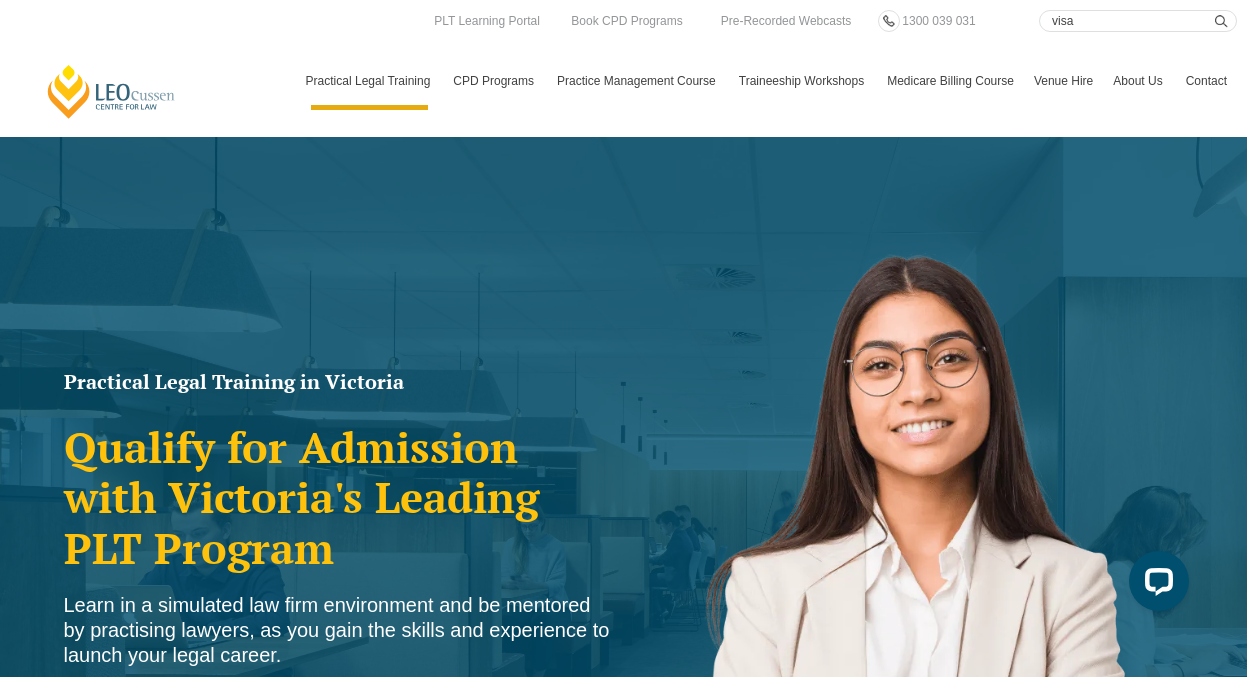 type on "visa" 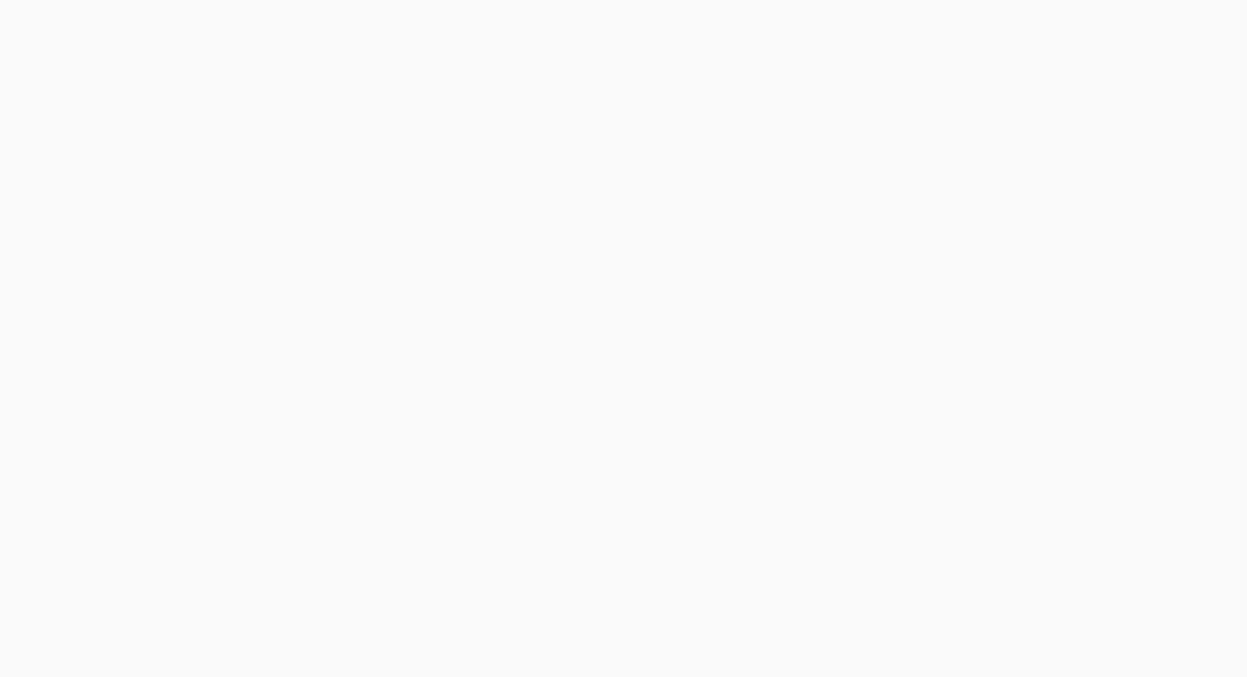 scroll, scrollTop: 0, scrollLeft: 0, axis: both 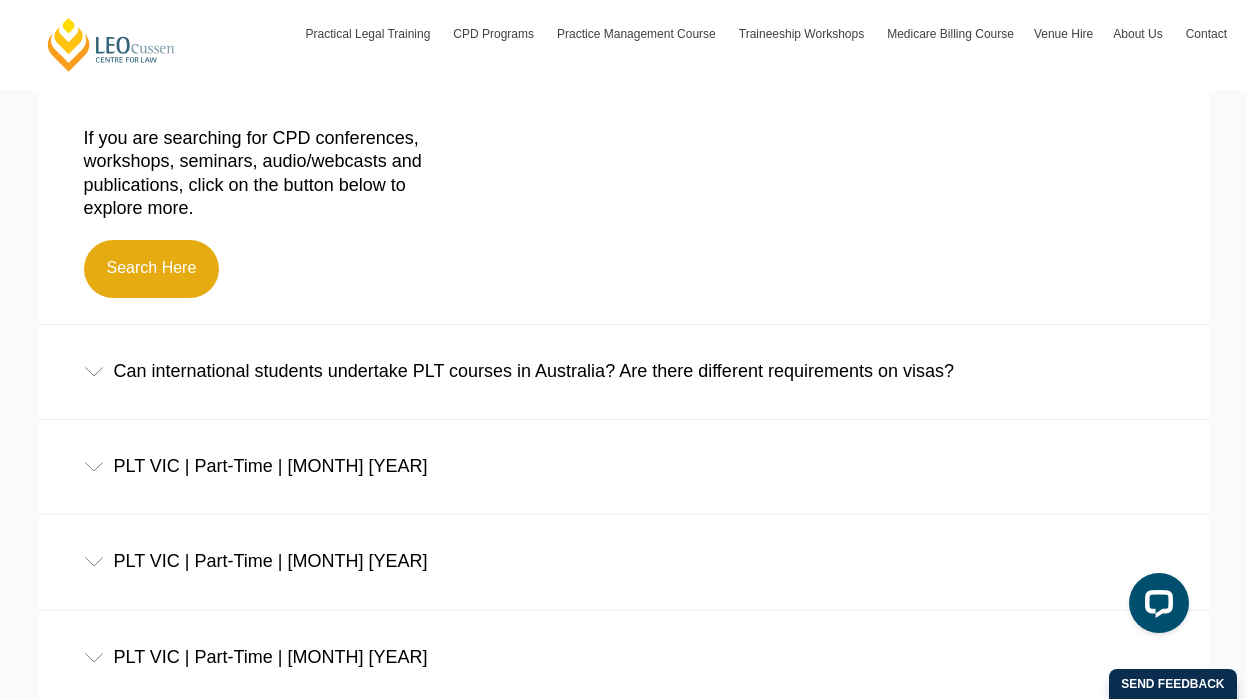 click on "Can international students undertake PLT courses in Australia? Are there different requirements on visas?" at bounding box center (624, 371) 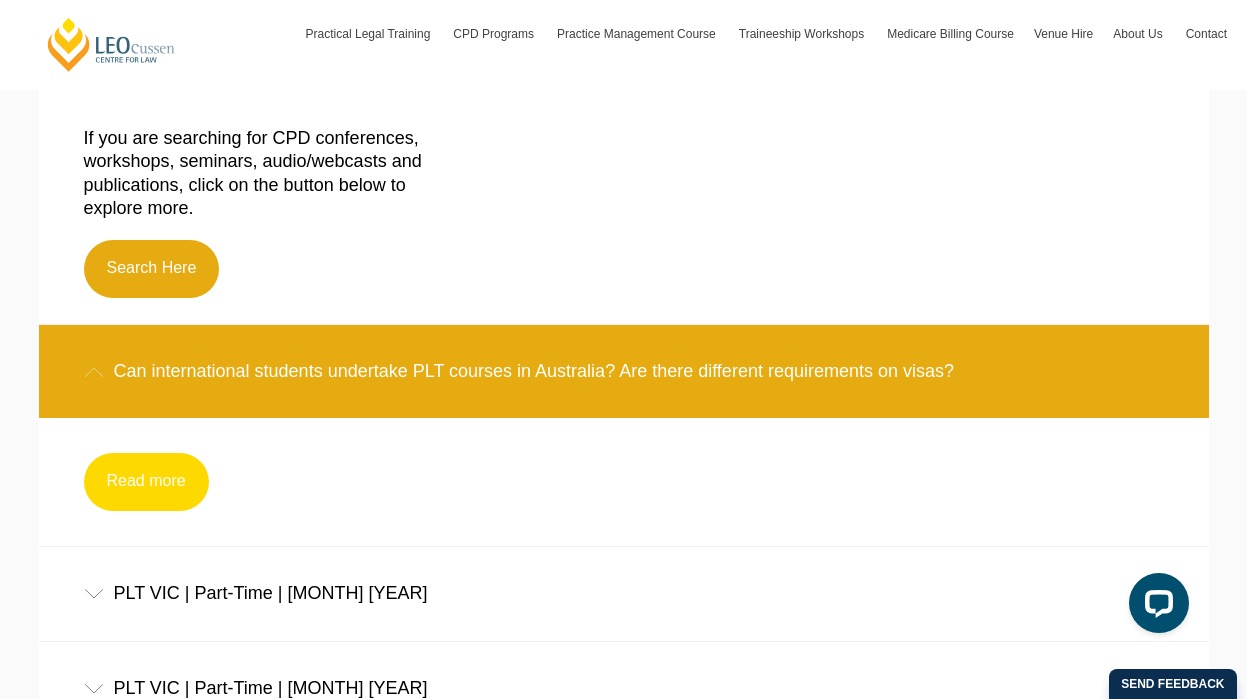 click on "Read more" at bounding box center [146, 482] 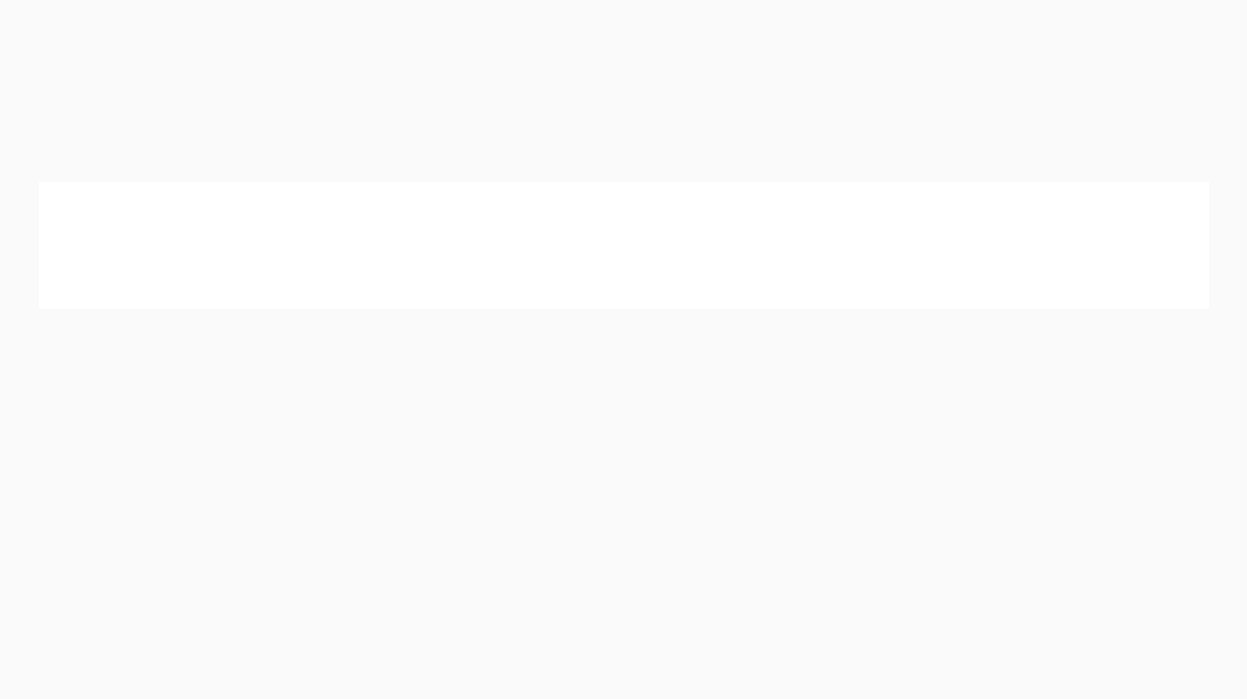 scroll, scrollTop: 0, scrollLeft: 0, axis: both 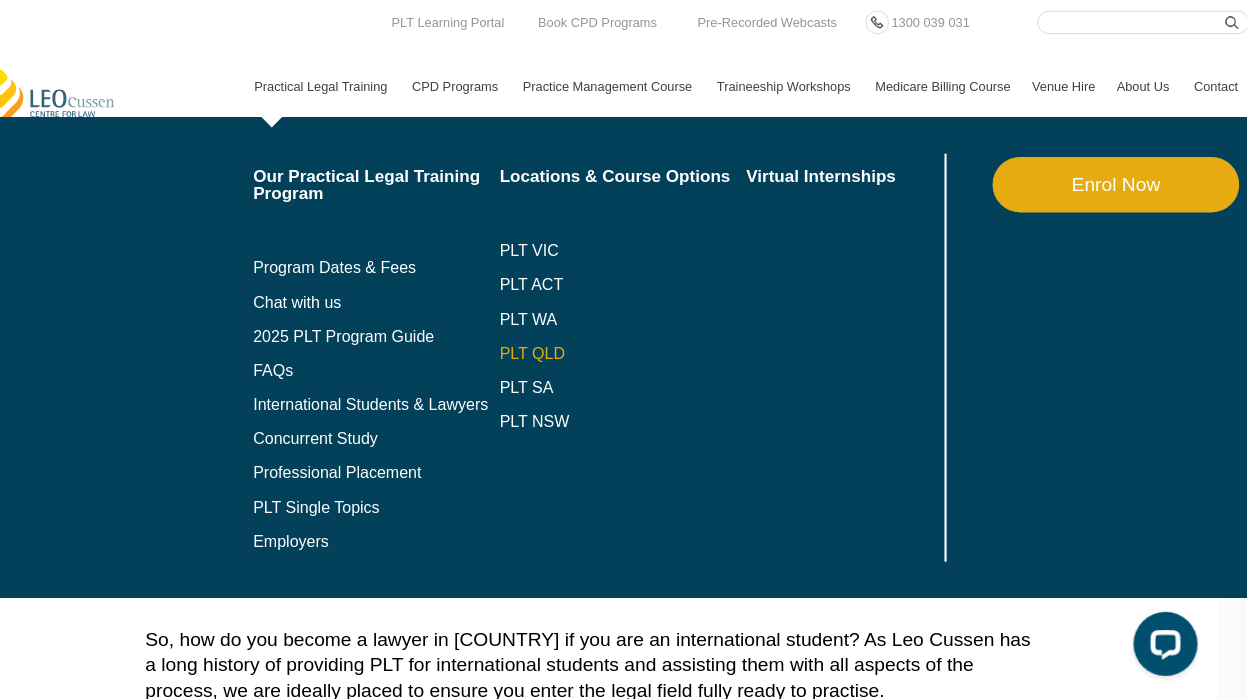 click on "PLT QLD" at bounding box center (650, 331) 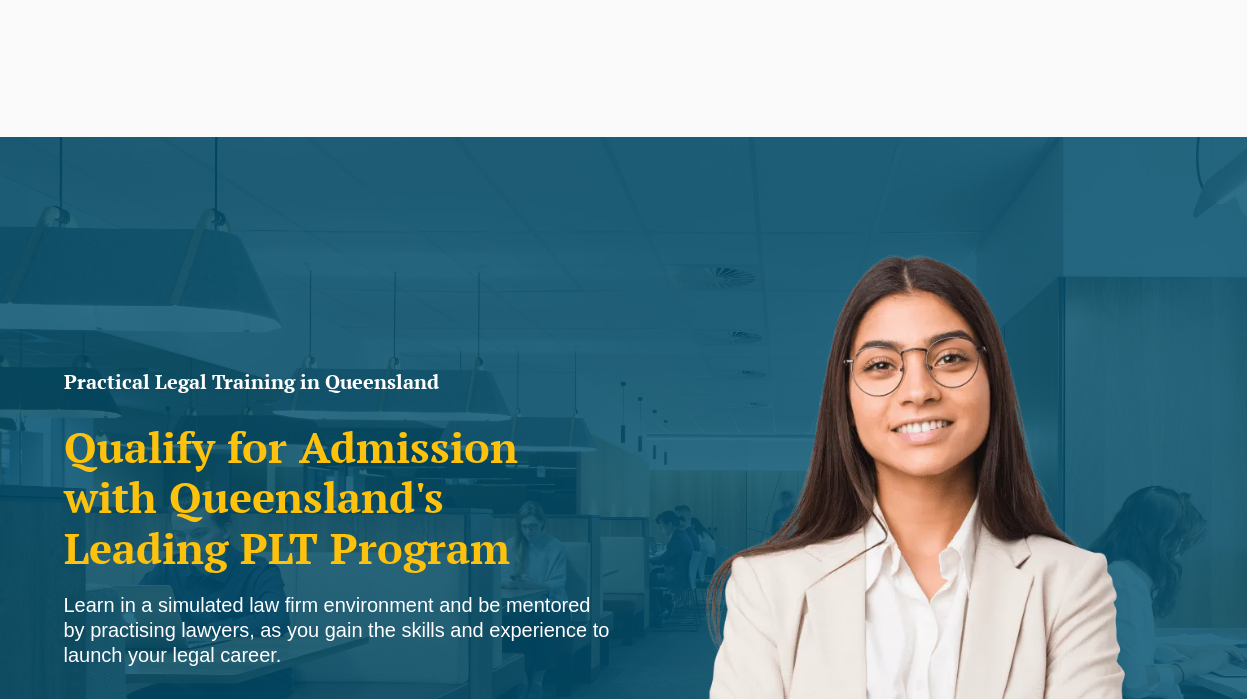 scroll, scrollTop: 0, scrollLeft: 0, axis: both 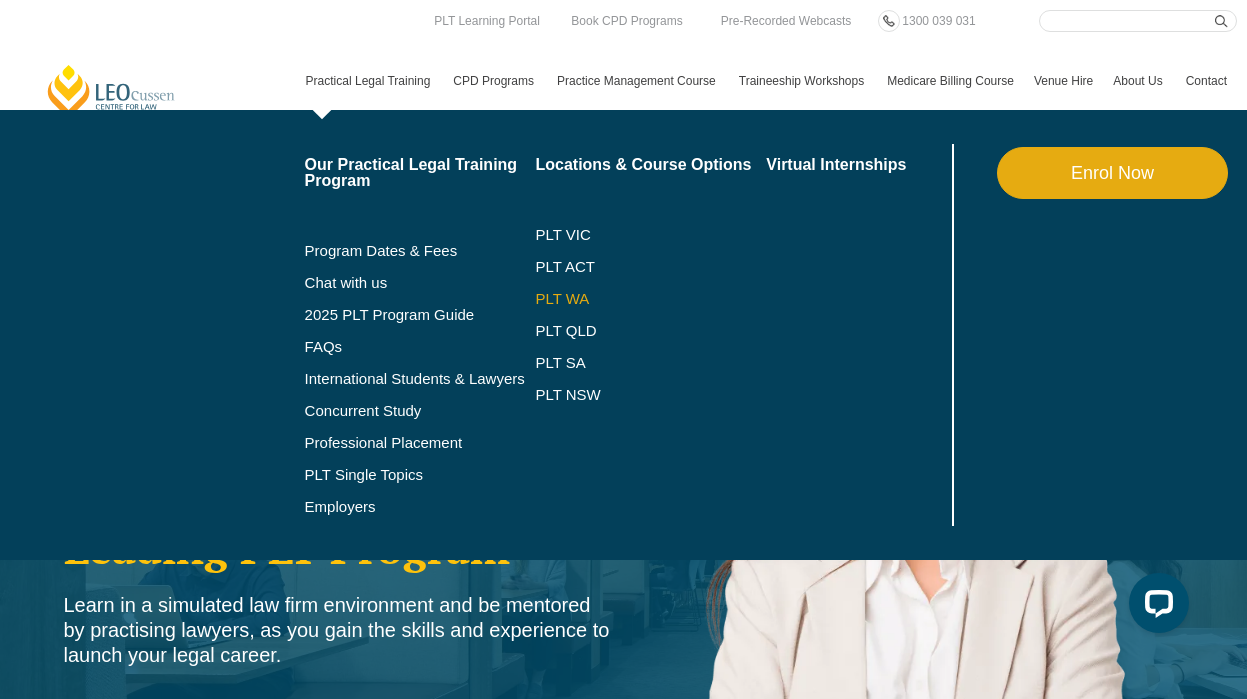 click on "PLT WA" at bounding box center [625, 299] 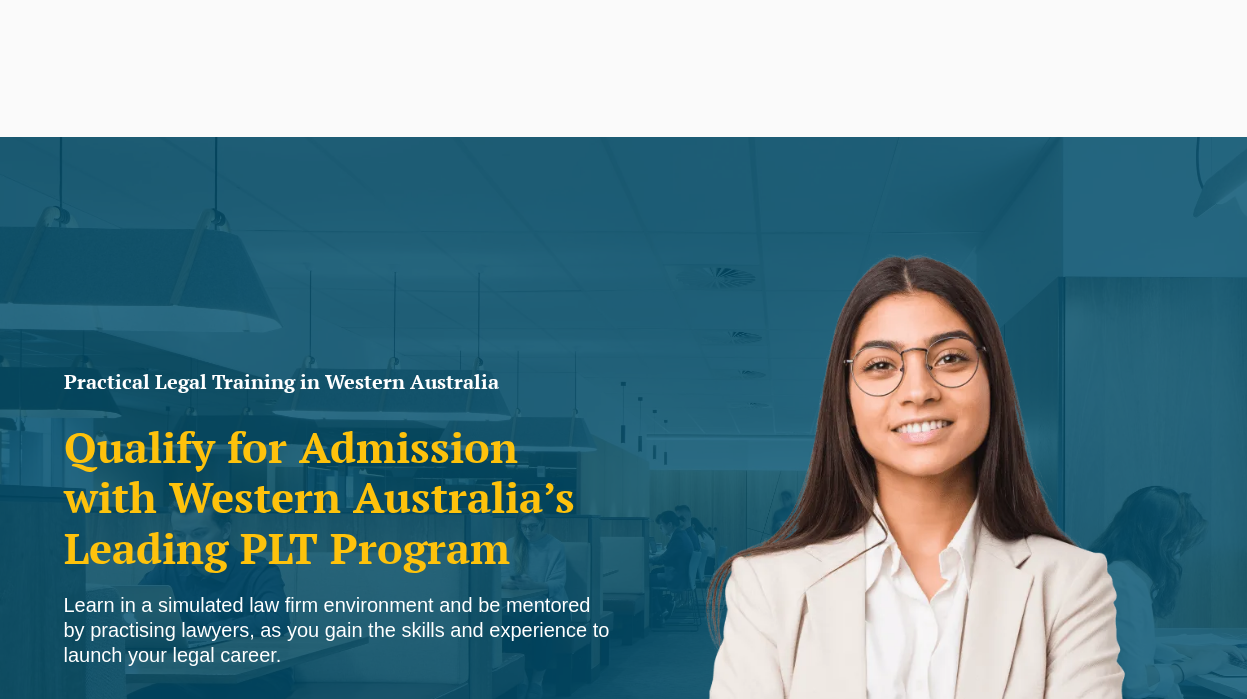 scroll, scrollTop: 0, scrollLeft: 0, axis: both 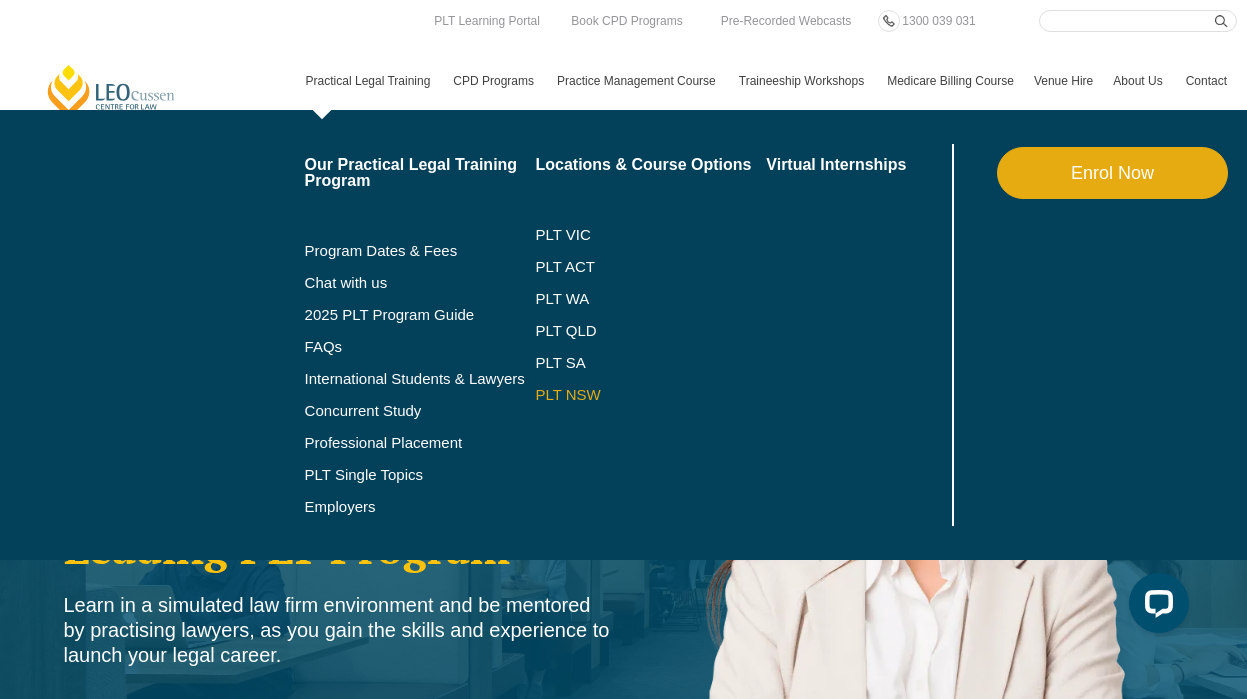 click on "PLT NSW" at bounding box center [650, 395] 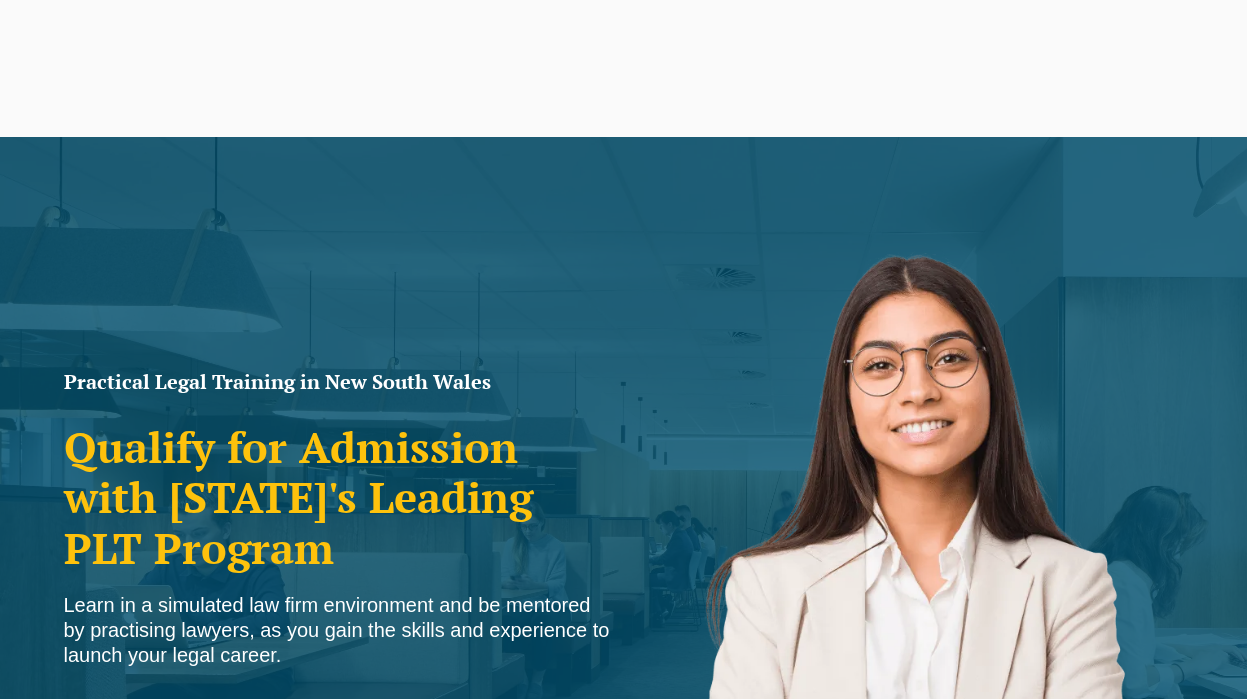 scroll, scrollTop: 0, scrollLeft: 0, axis: both 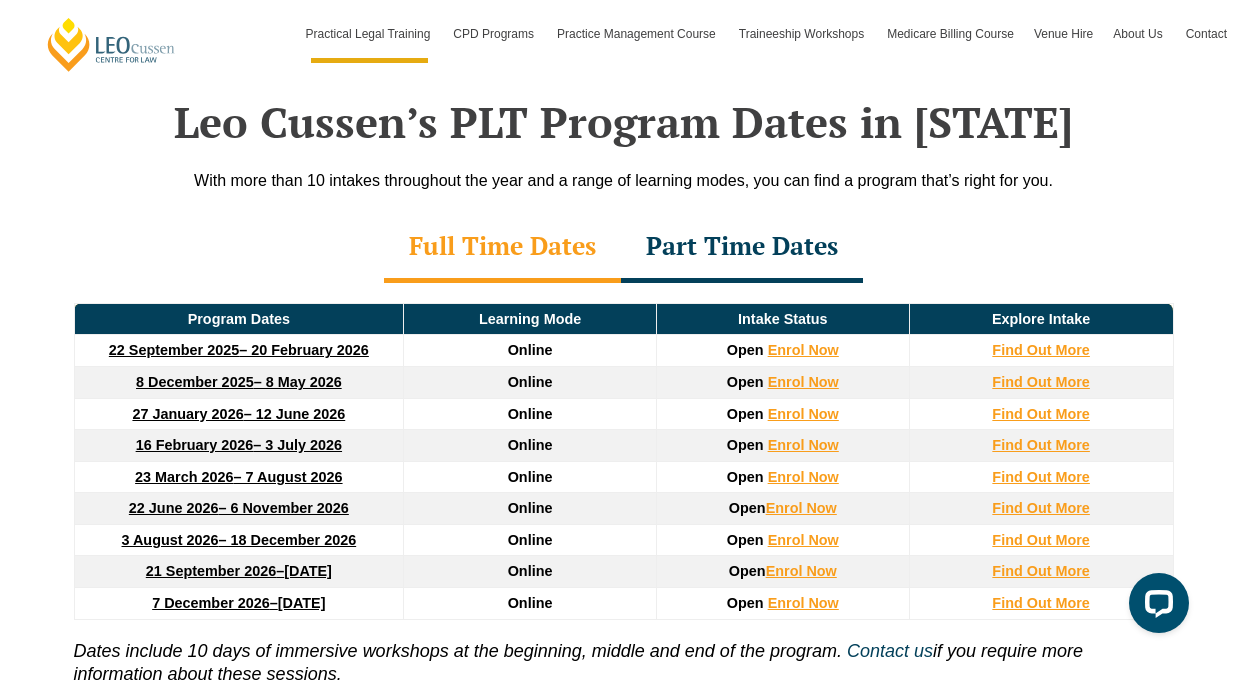 click on "23 March 2026  – 7 August 2026" at bounding box center (238, 477) 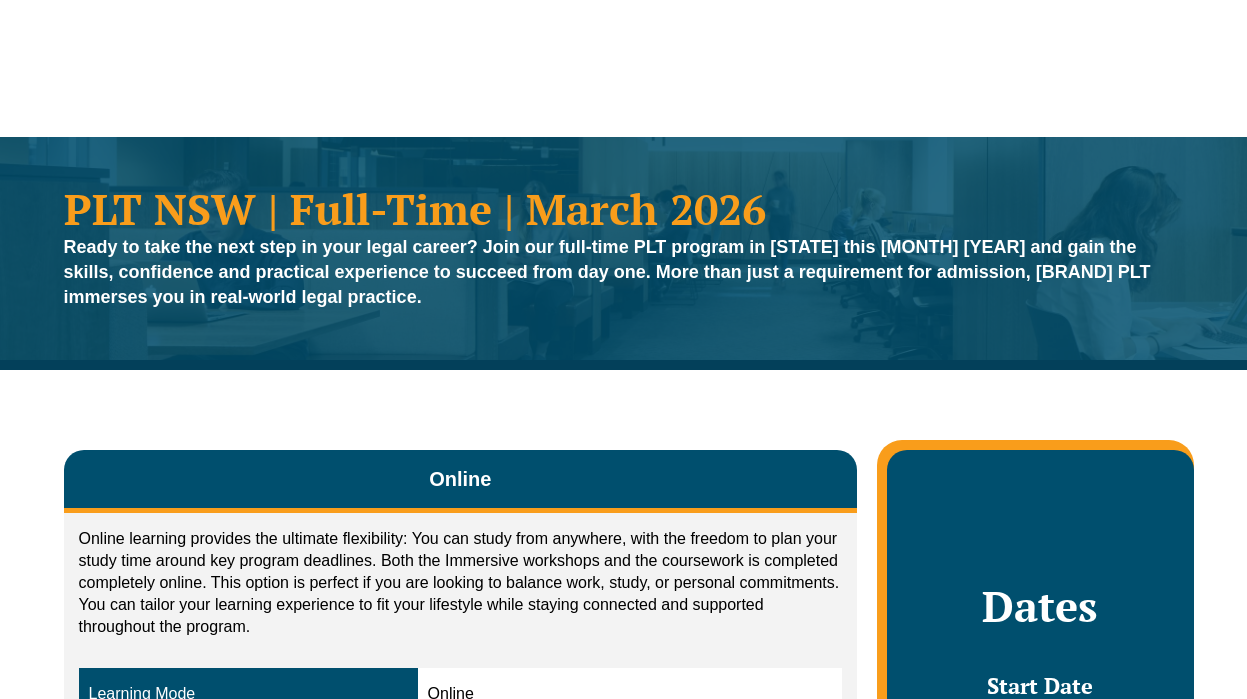 scroll, scrollTop: 0, scrollLeft: 0, axis: both 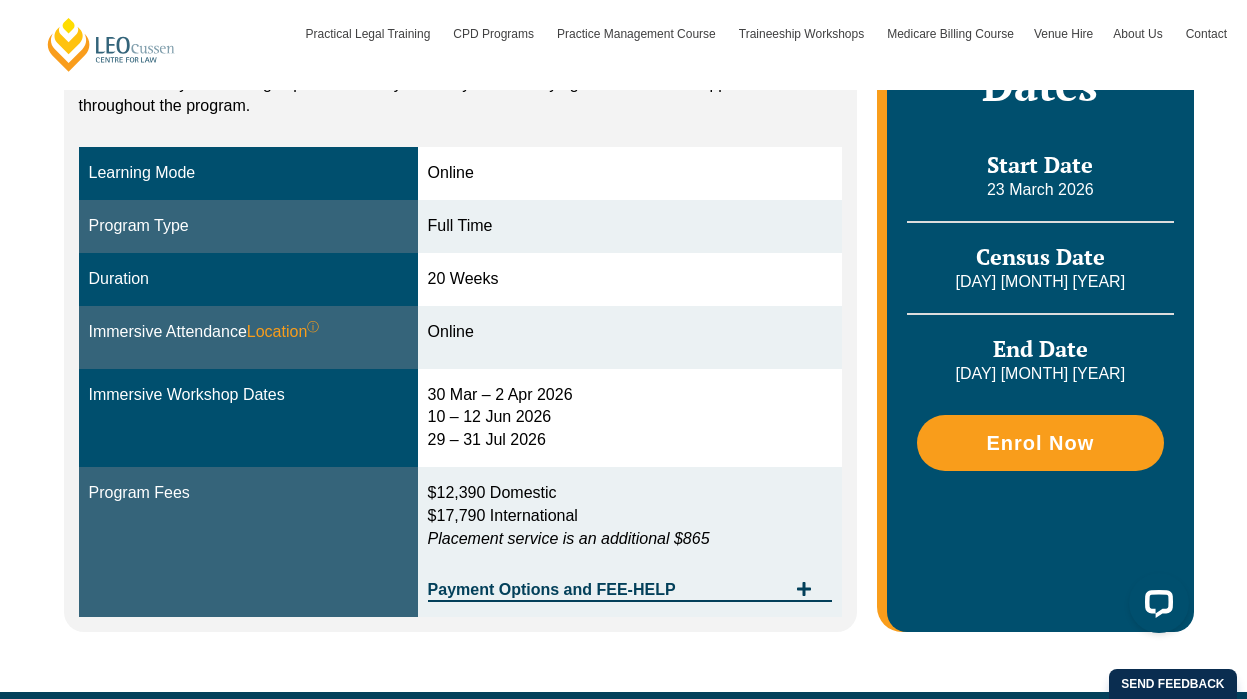 click on "Placement service is an additional $865" at bounding box center [569, 538] 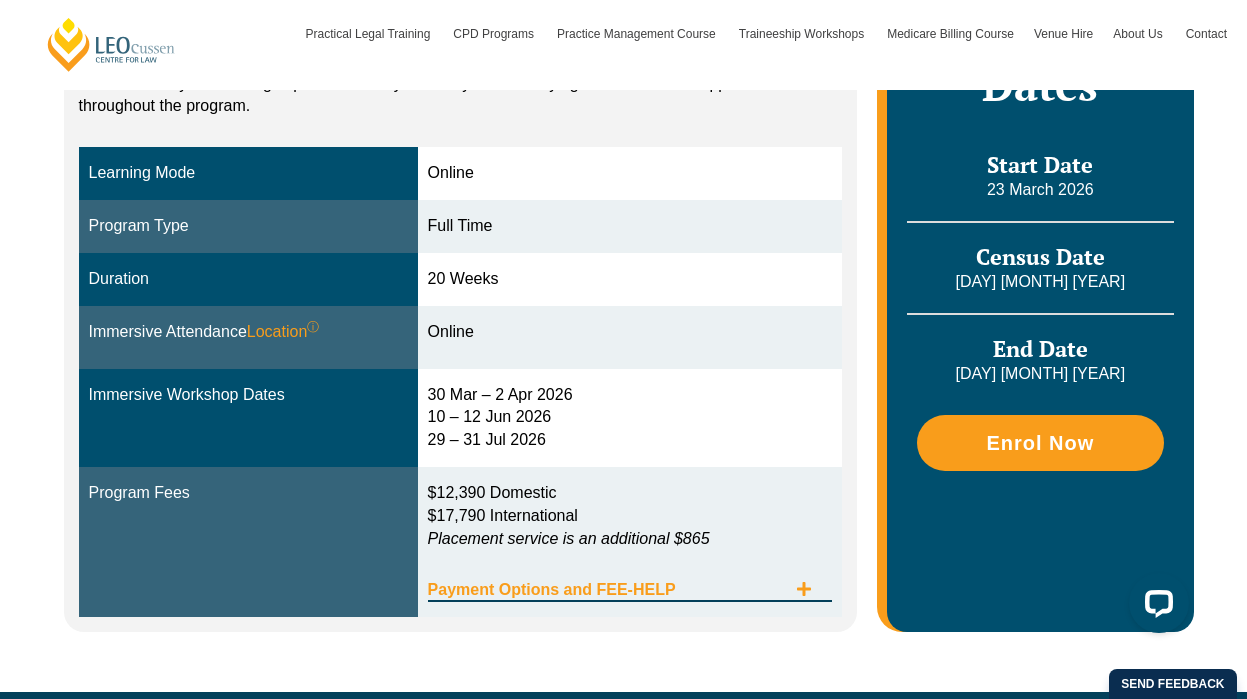 click on "Payment Options and FEE-HELP" at bounding box center [607, 590] 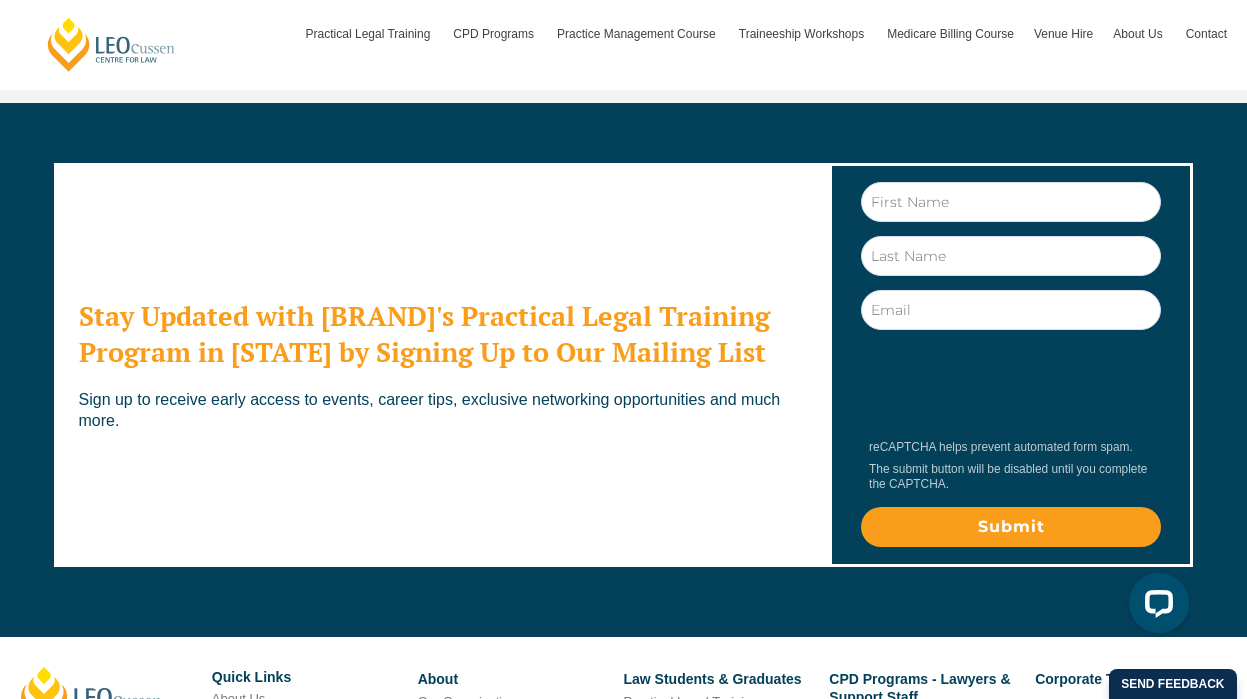 scroll, scrollTop: 6651, scrollLeft: 0, axis: vertical 